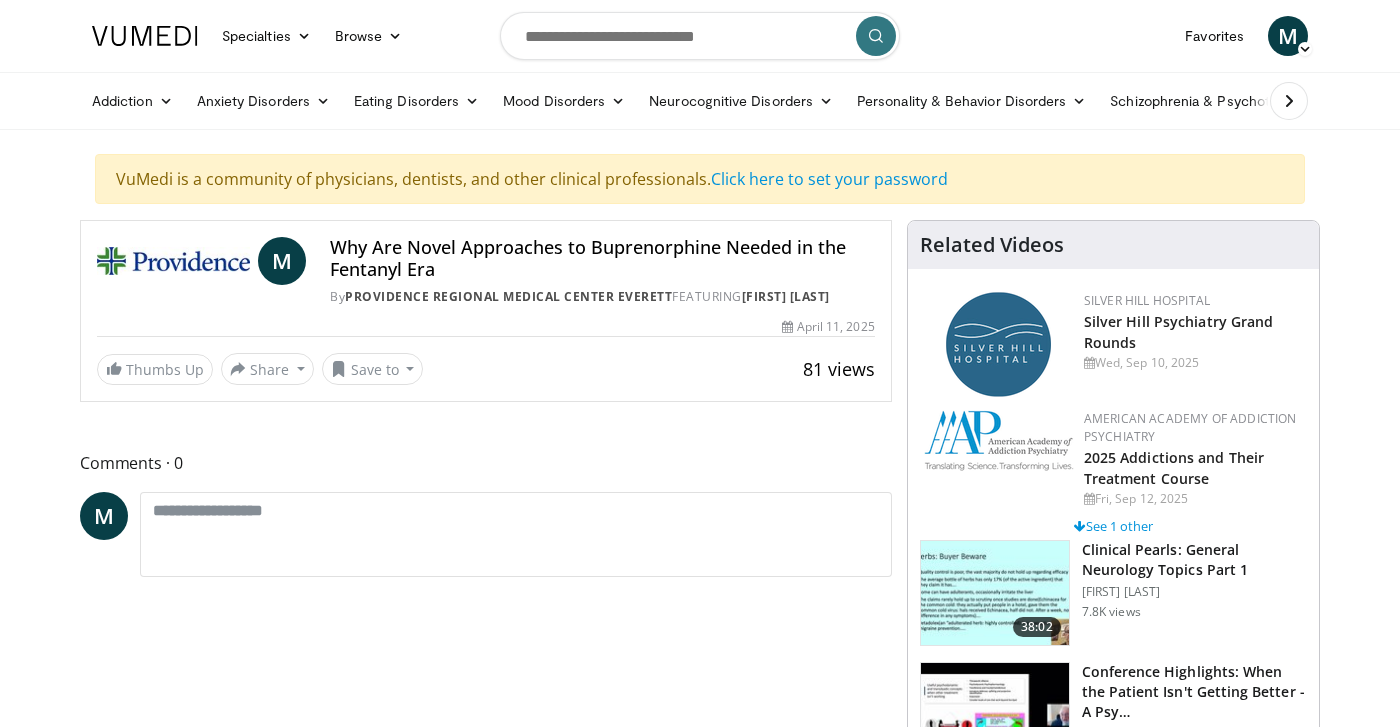 scroll, scrollTop: 0, scrollLeft: 0, axis: both 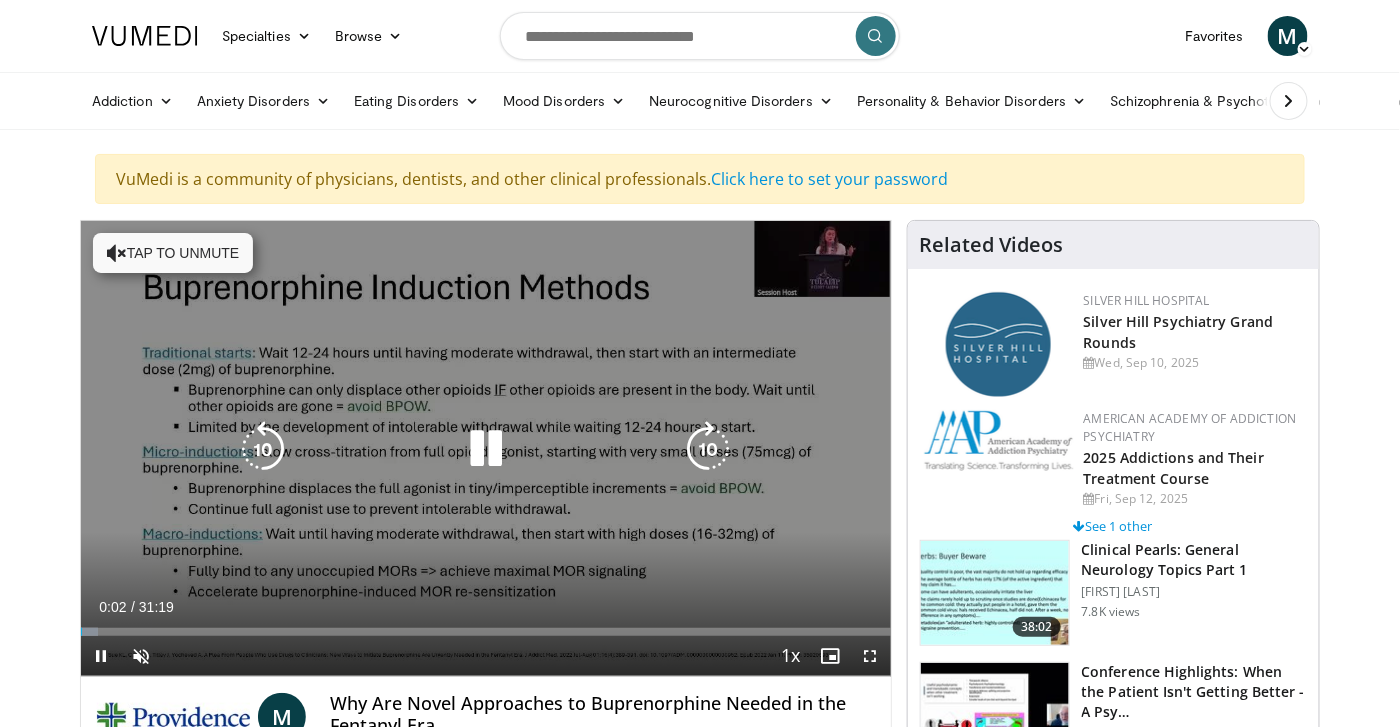 click at bounding box center [117, 253] 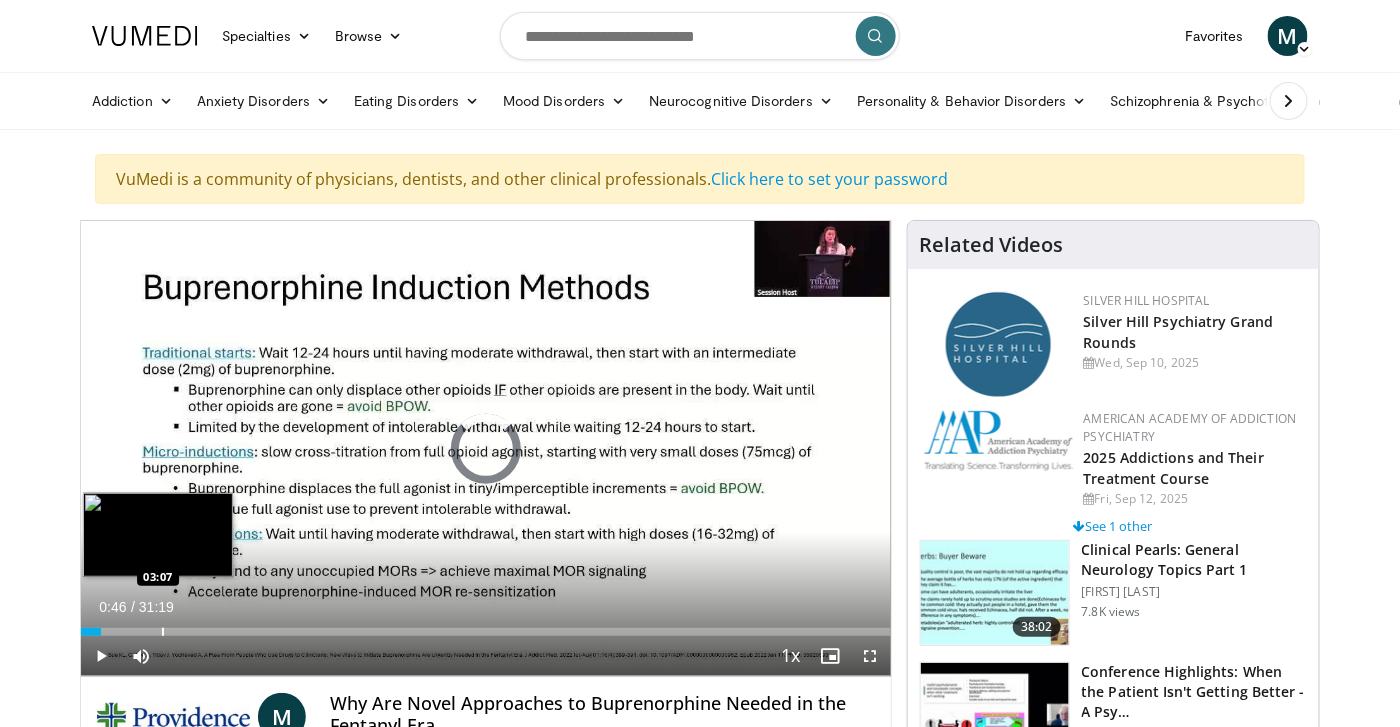 drag, startPoint x: 100, startPoint y: 631, endPoint x: 162, endPoint y: 630, distance: 62.008064 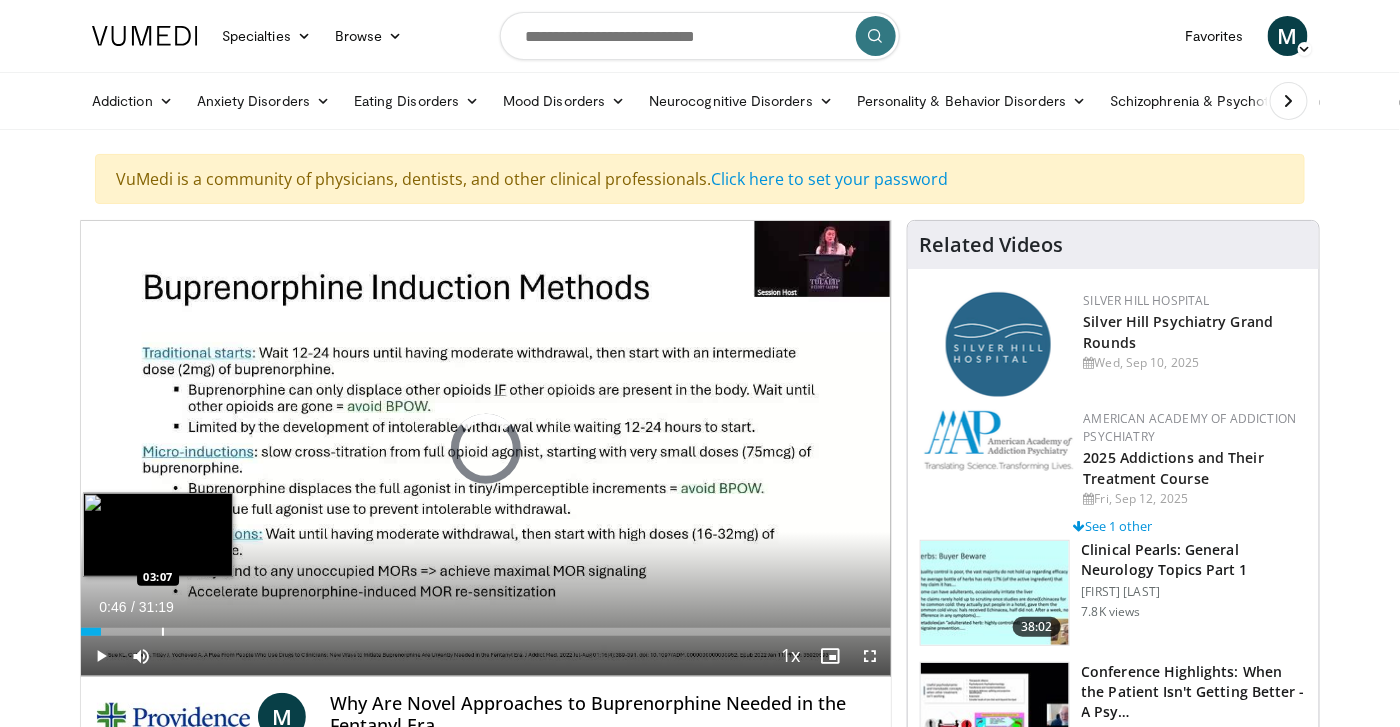 click at bounding box center [163, 632] 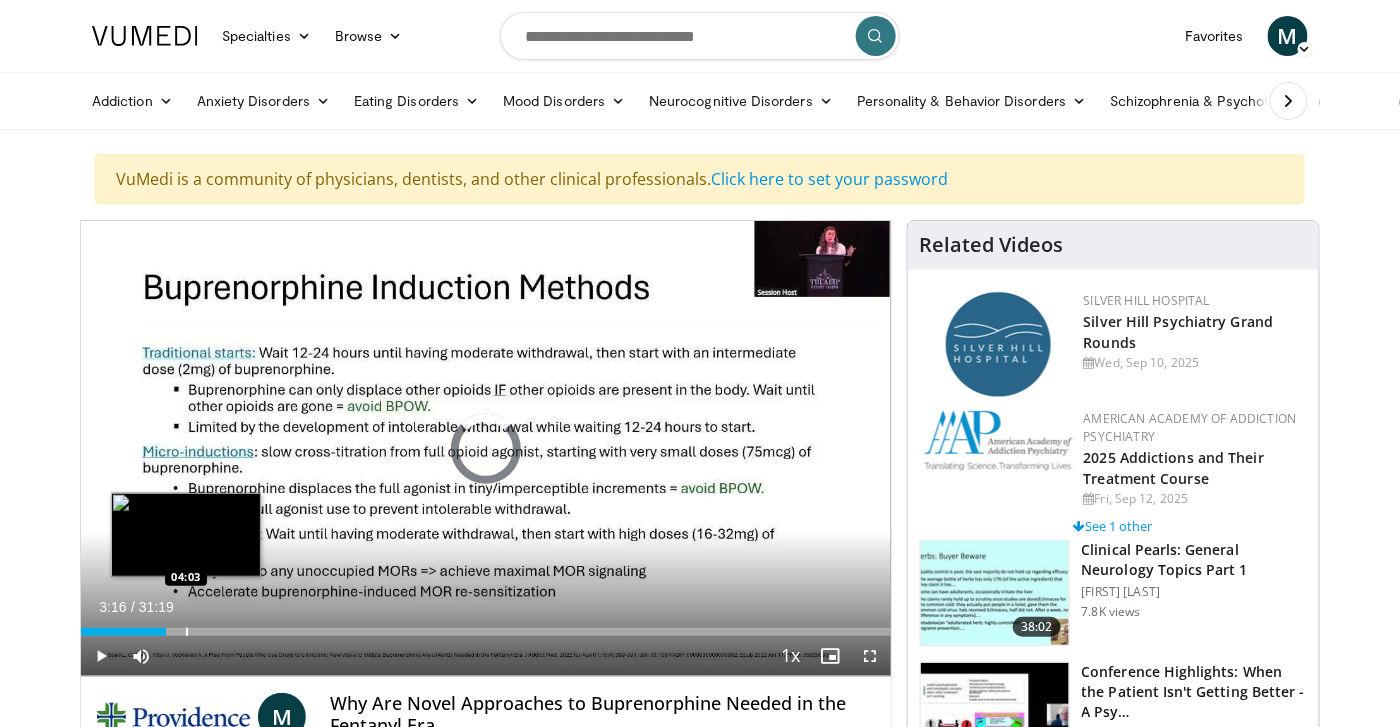 drag, startPoint x: 165, startPoint y: 633, endPoint x: 186, endPoint y: 629, distance: 21.377558 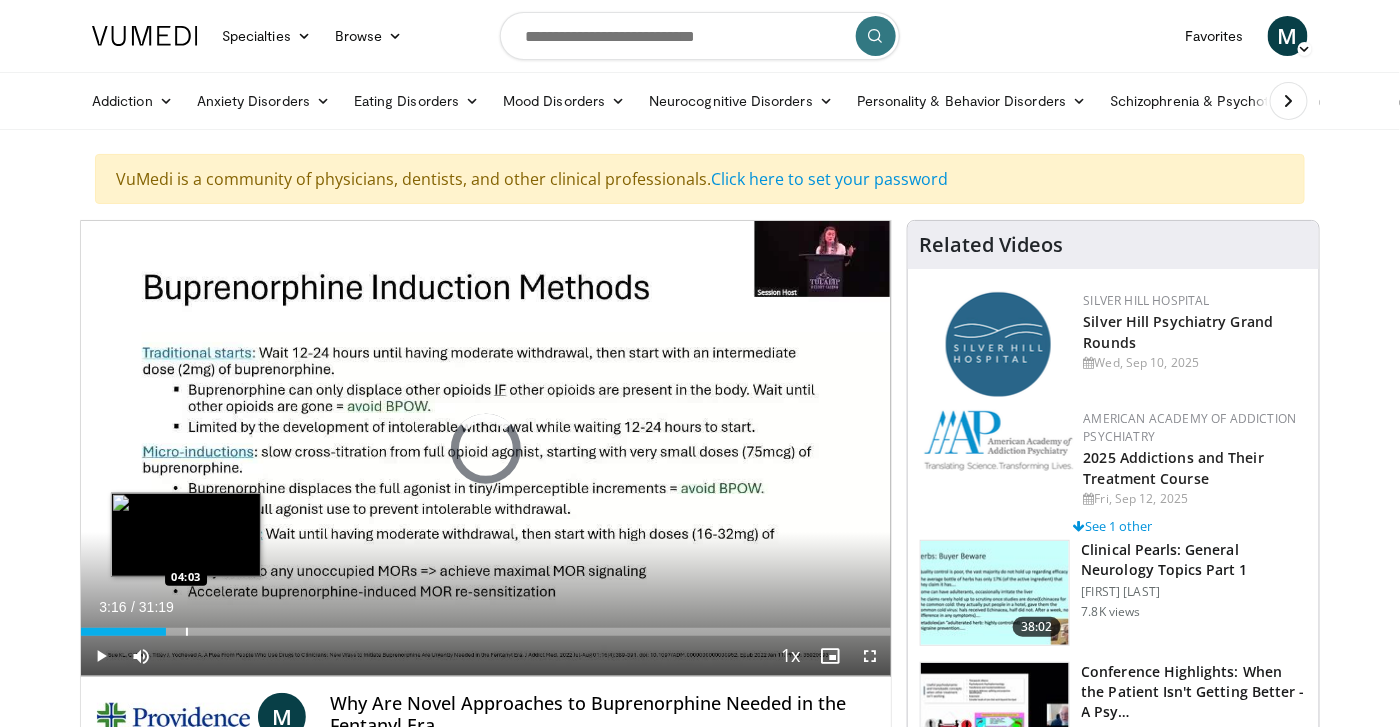 click at bounding box center (187, 632) 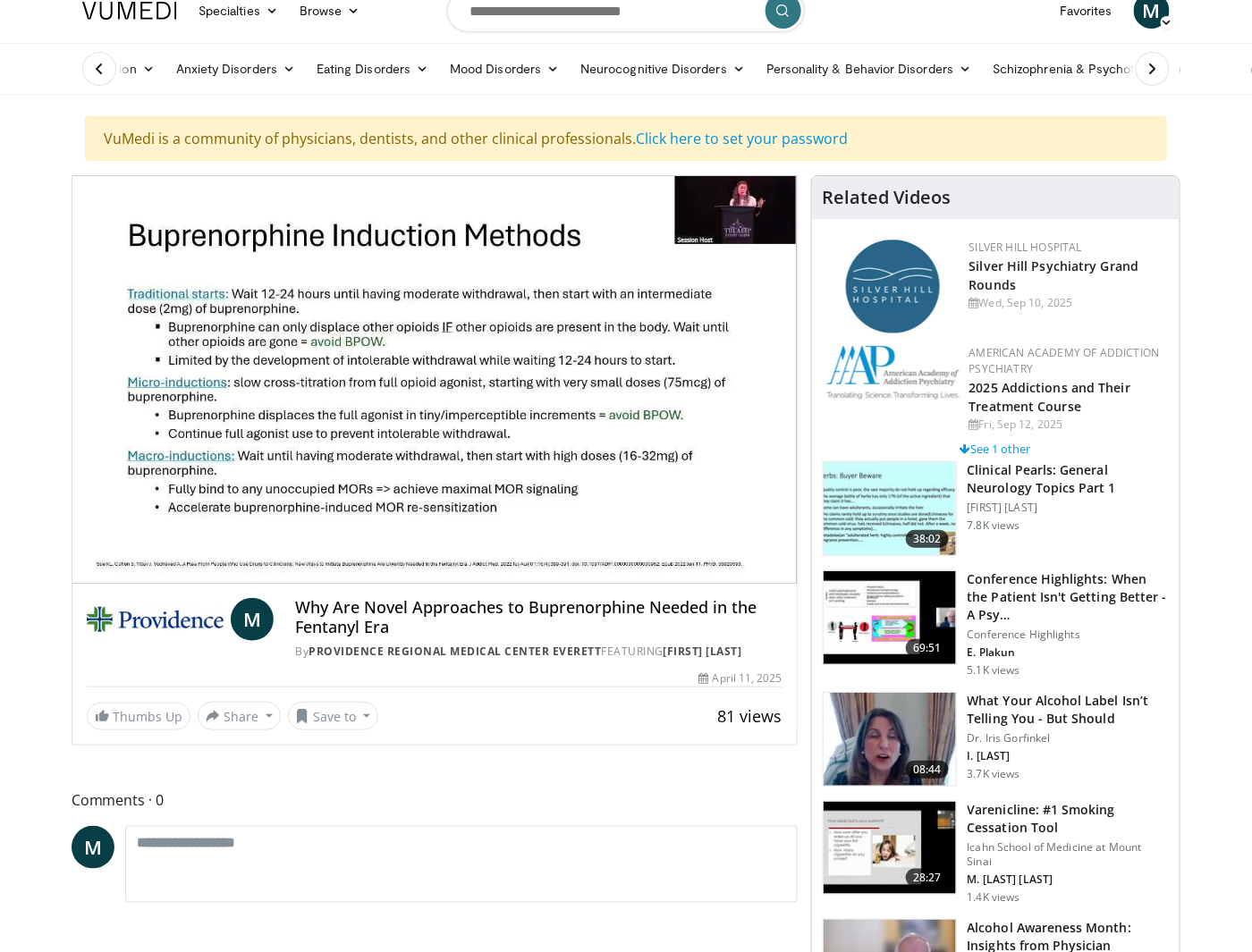 scroll, scrollTop: 0, scrollLeft: 0, axis: both 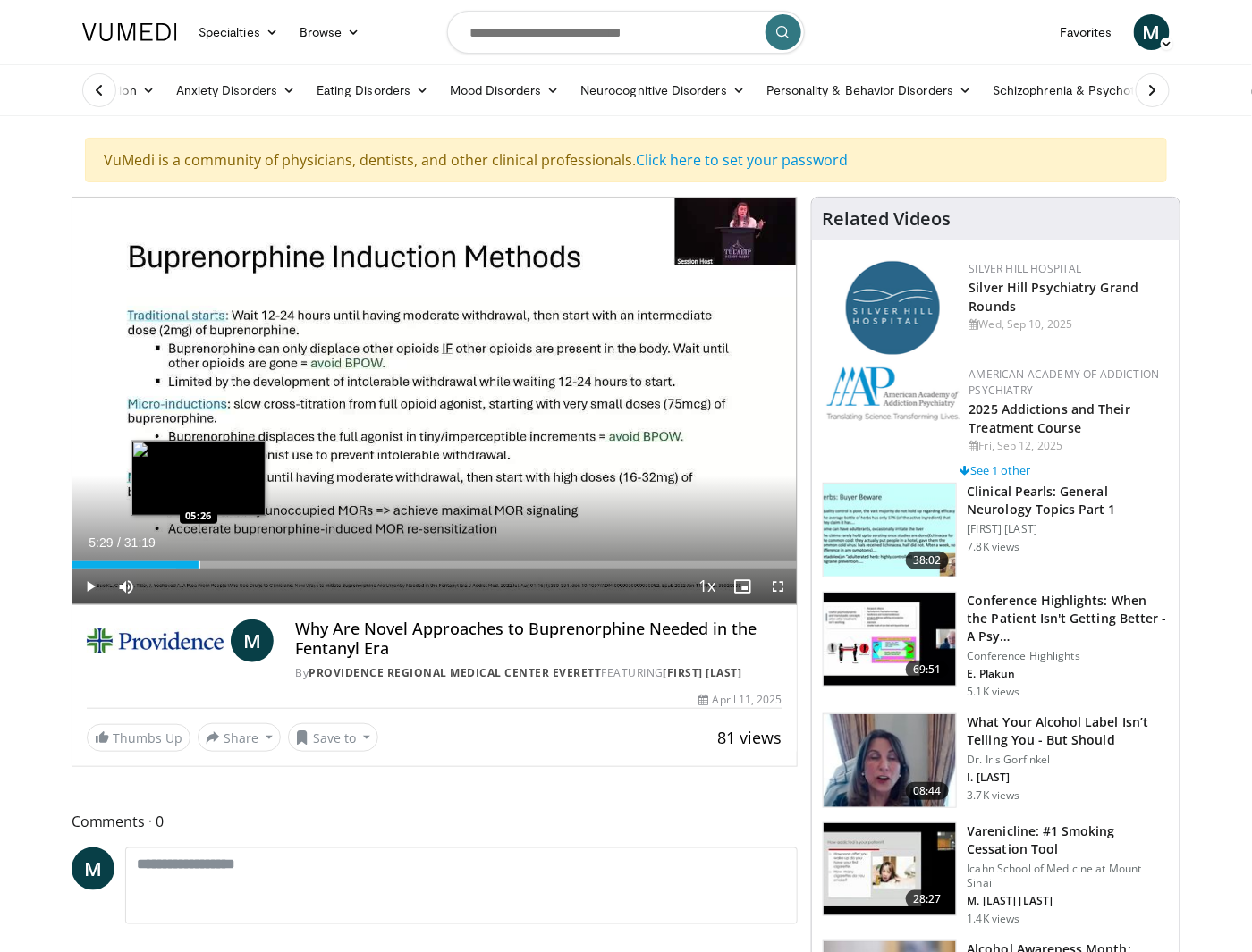 drag, startPoint x: 173, startPoint y: 565, endPoint x: 199, endPoint y: 565, distance: 26 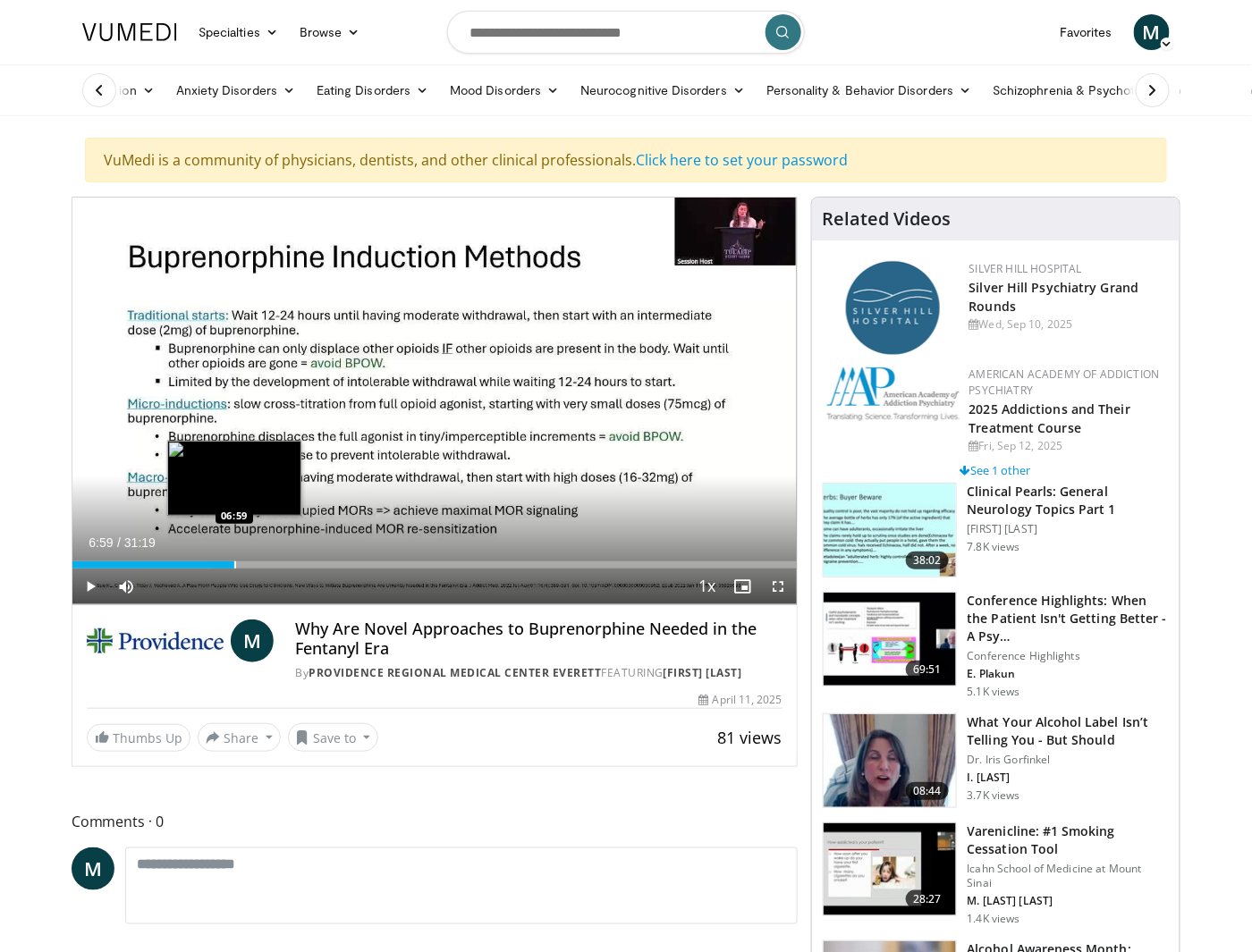 drag, startPoint x: 211, startPoint y: 566, endPoint x: 234, endPoint y: 565, distance: 23.021729 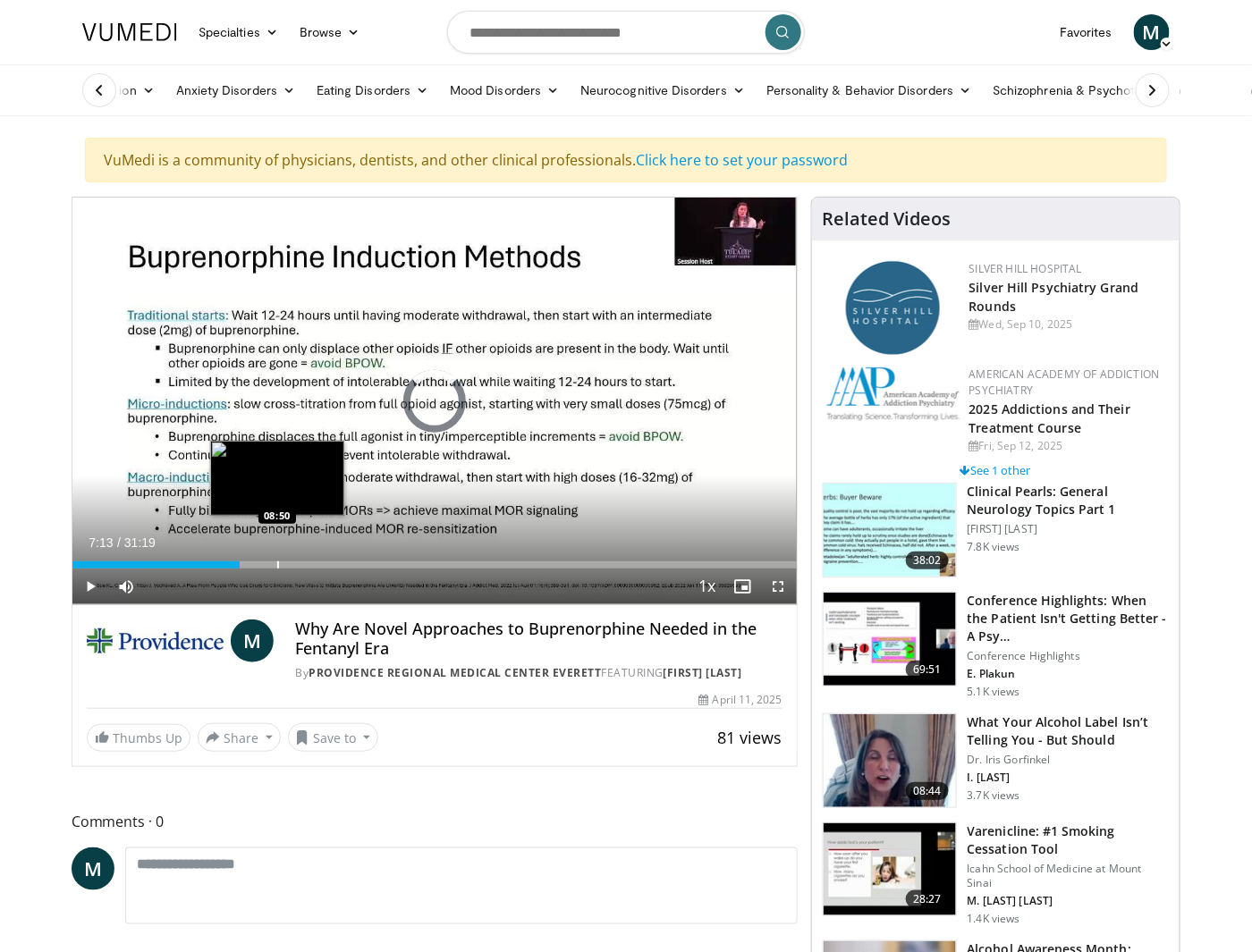 drag, startPoint x: 240, startPoint y: 567, endPoint x: 277, endPoint y: 565, distance: 37.054015 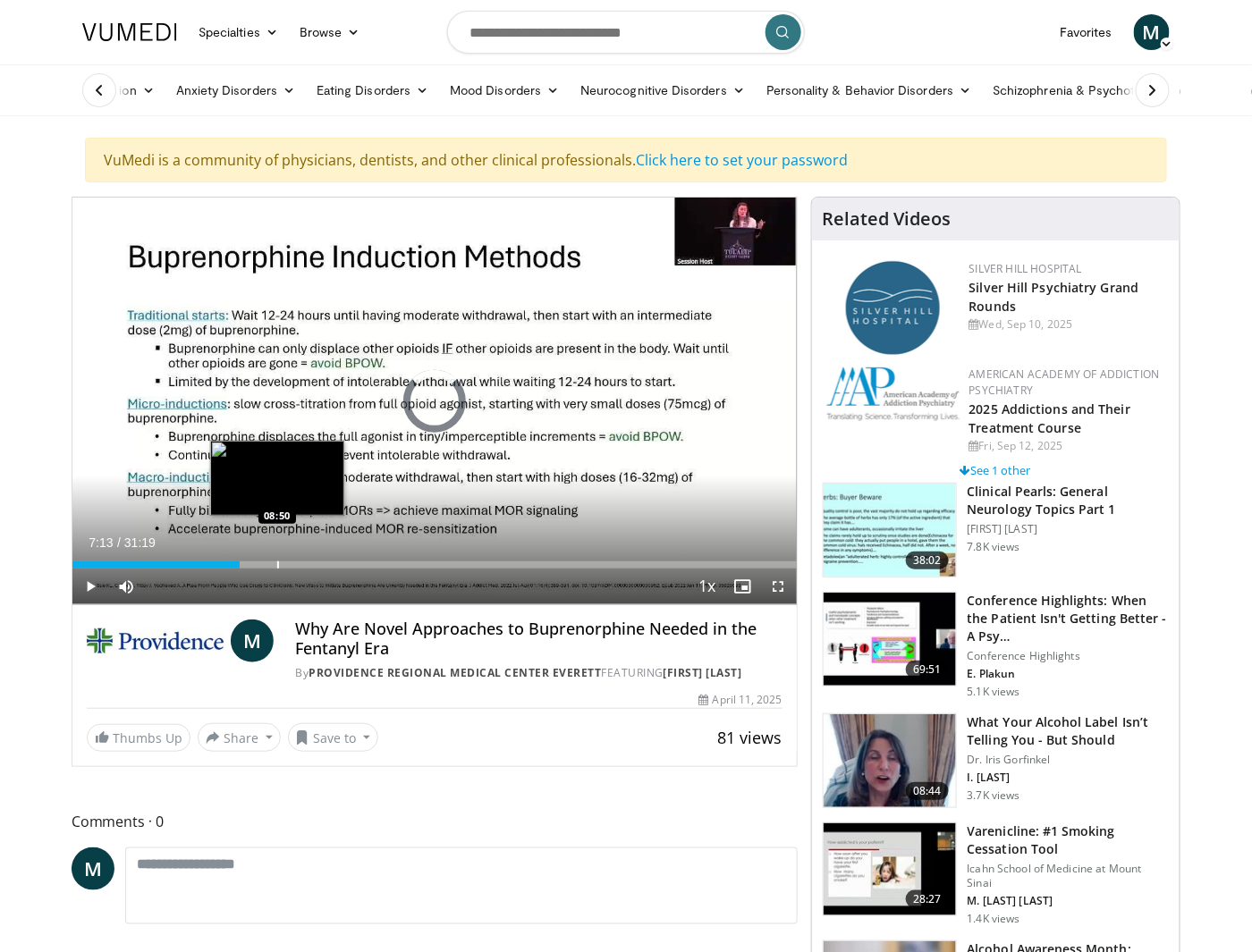 click at bounding box center [278, 565] 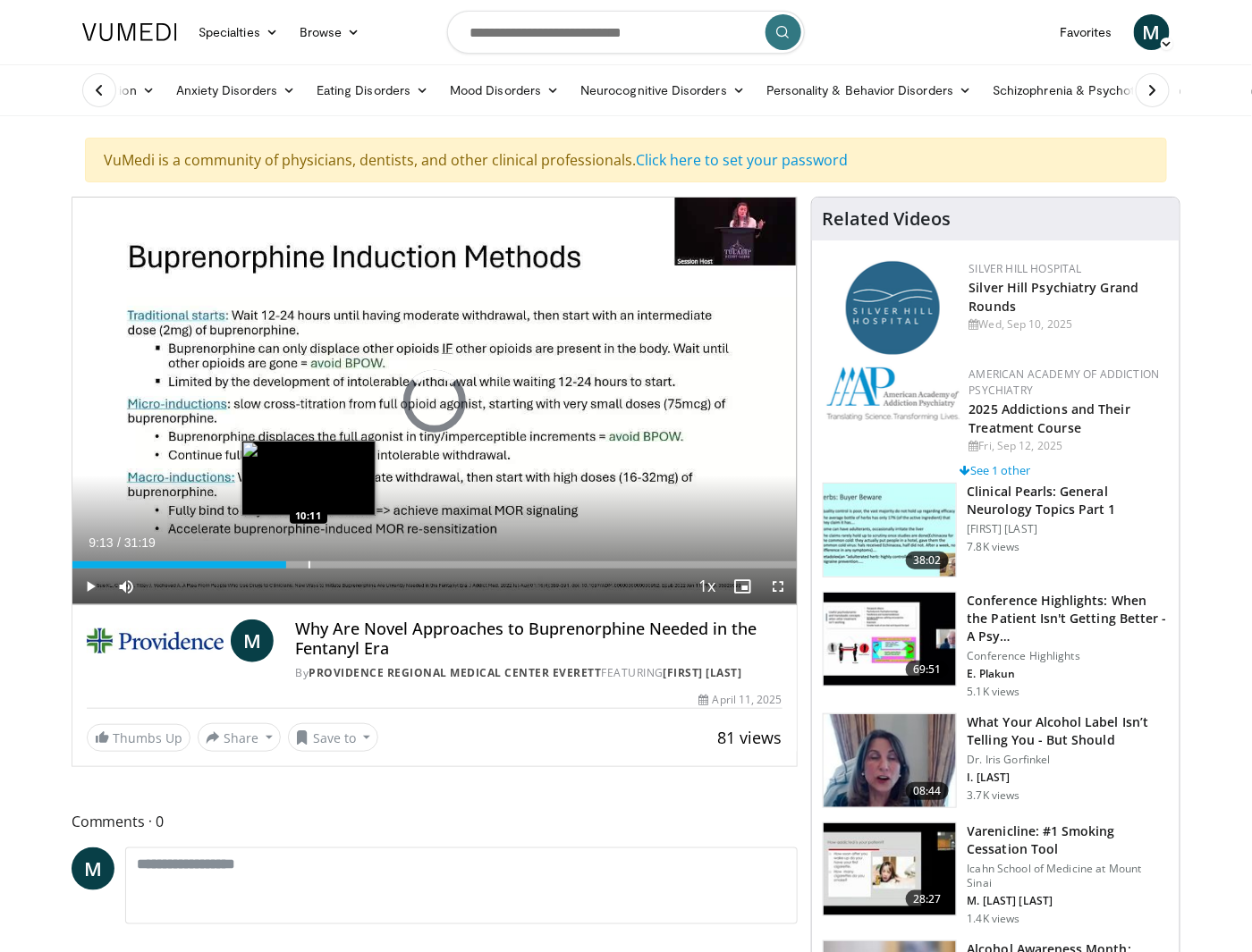 drag, startPoint x: 285, startPoint y: 560, endPoint x: 309, endPoint y: 559, distance: 24.020824 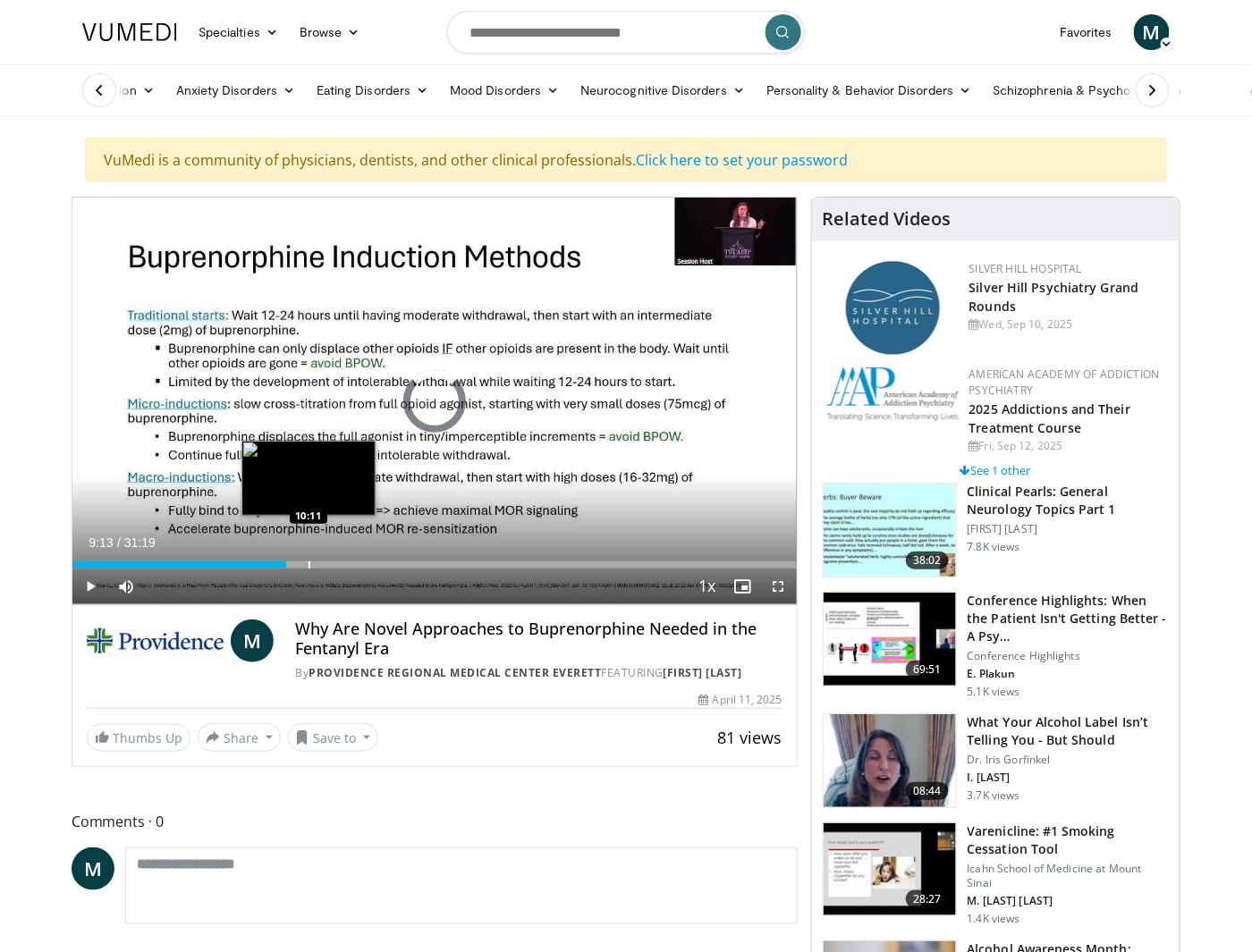 click on "Loaded :  0.00% 10:11 10:11" at bounding box center [435, 560] 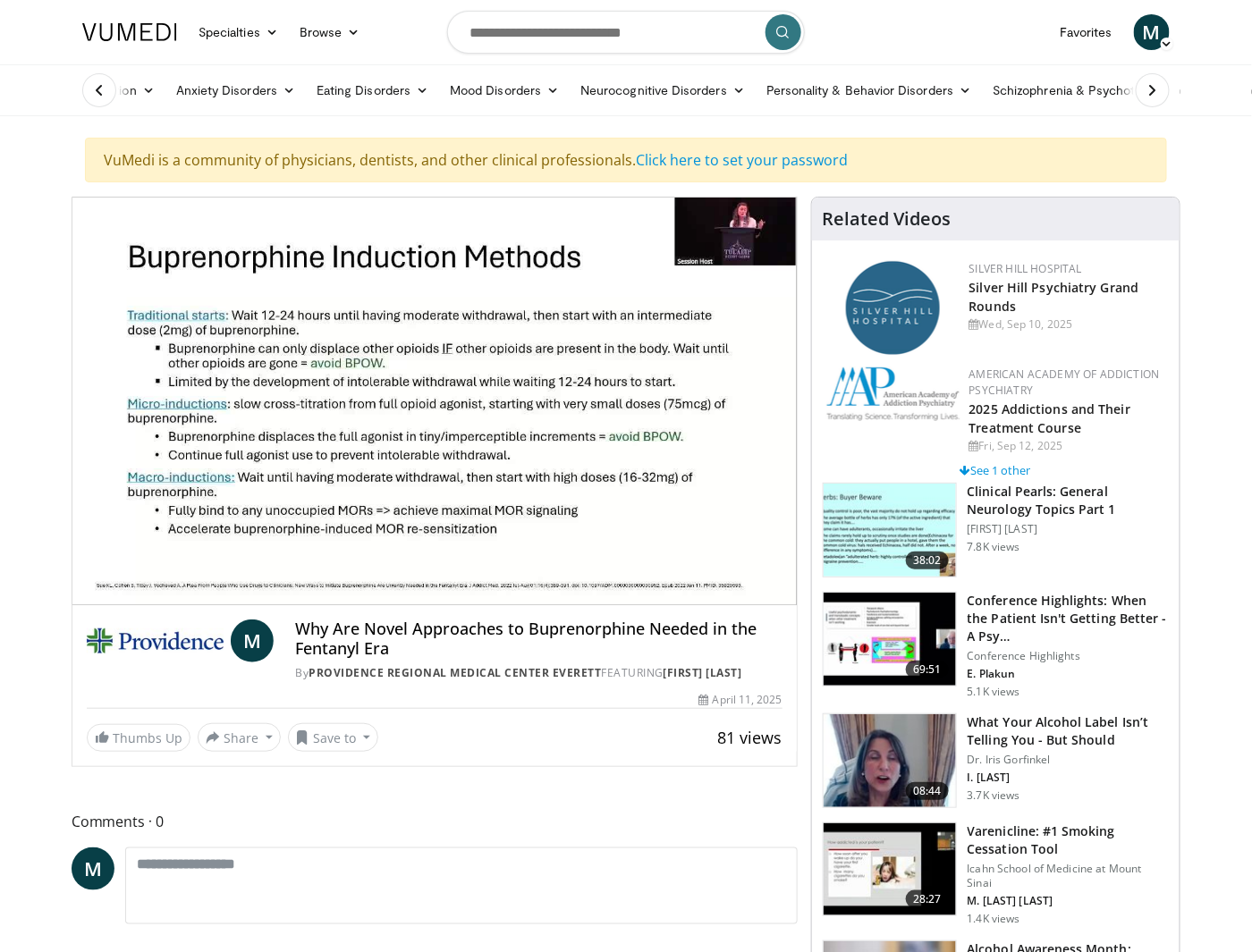 click on "10 seconds
Tap to unmute" at bounding box center (435, 400) 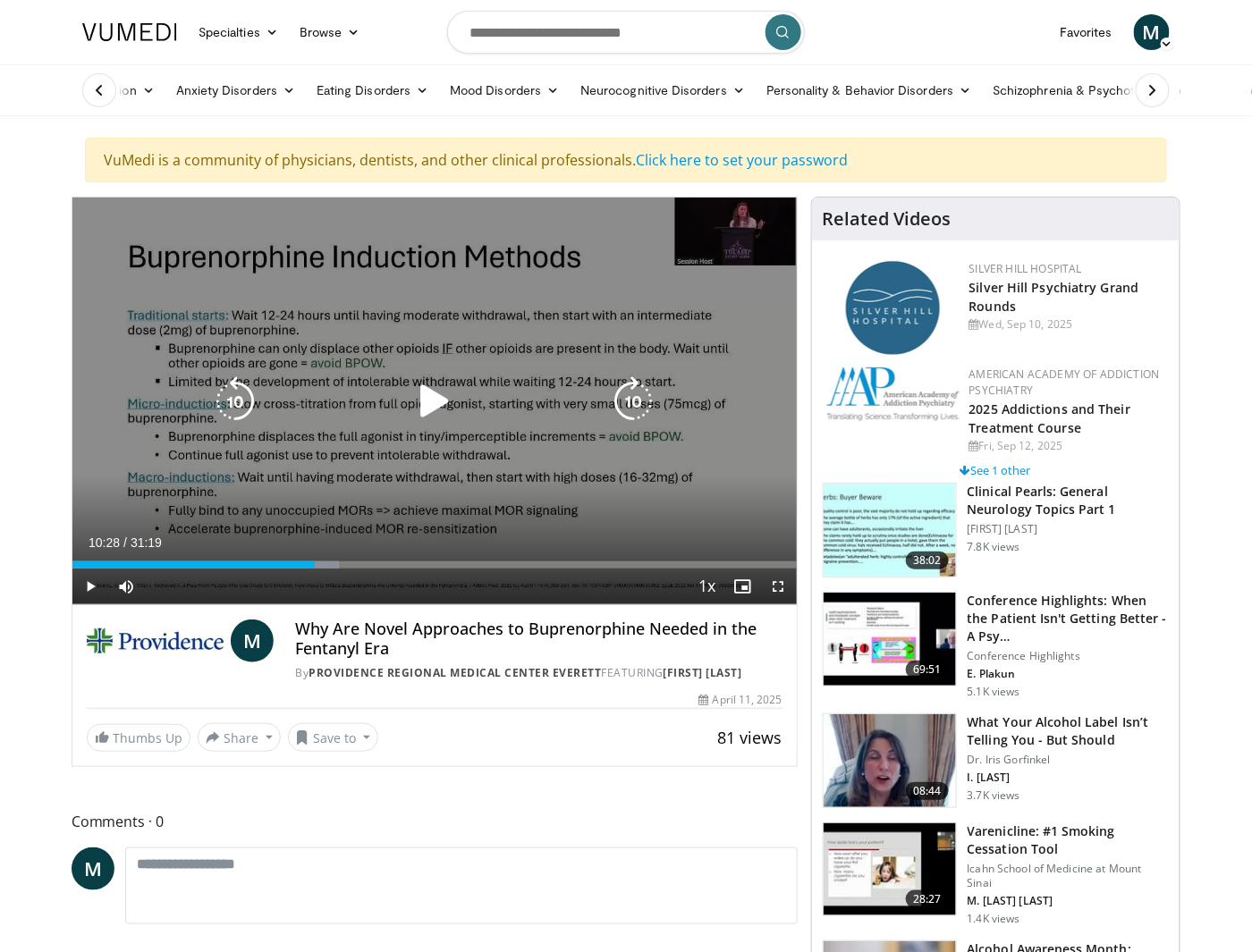 click at bounding box center (634, 401) 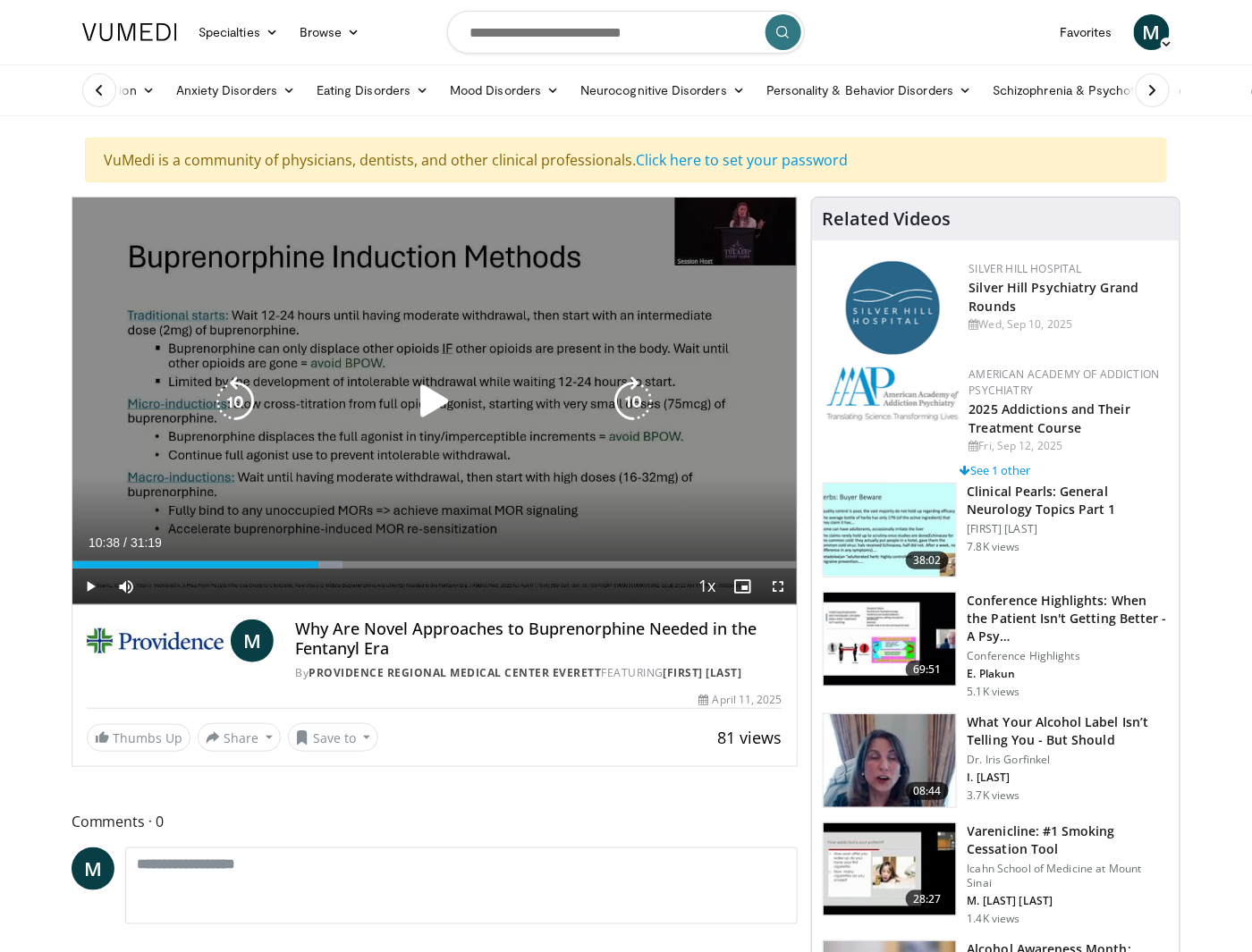 click at bounding box center [435, 401] 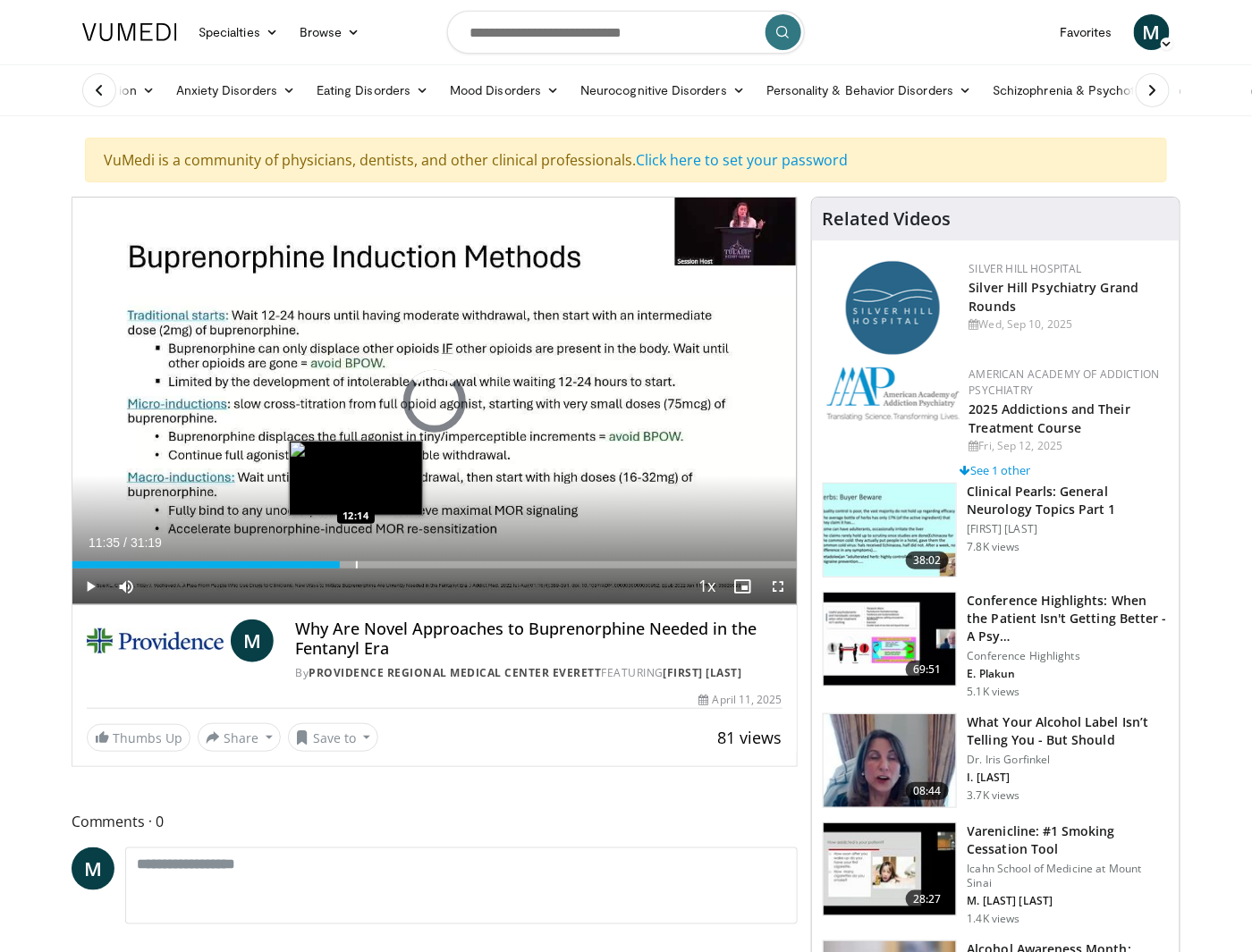 drag, startPoint x: 321, startPoint y: 564, endPoint x: 356, endPoint y: 565, distance: 35.014283 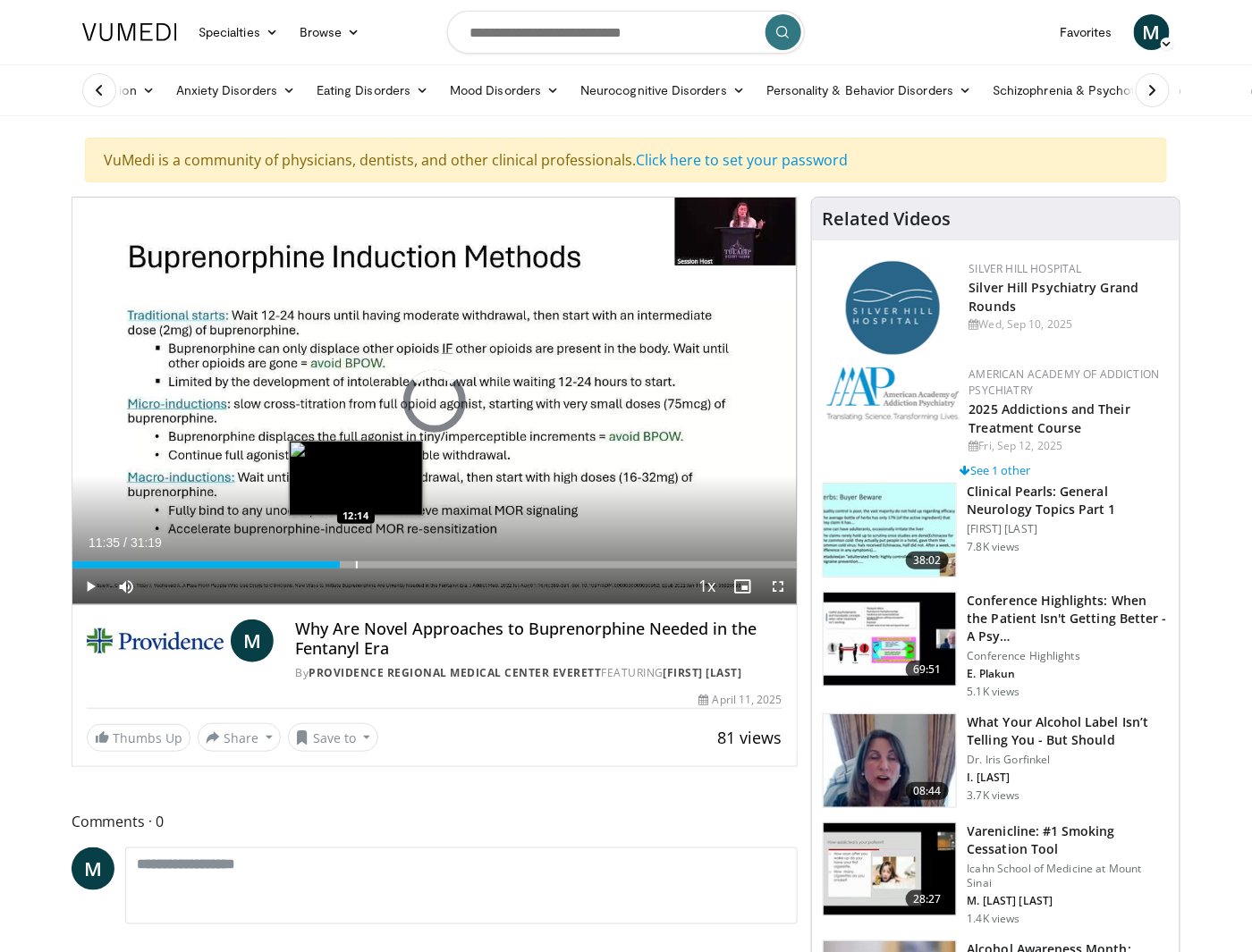 click at bounding box center [357, 565] 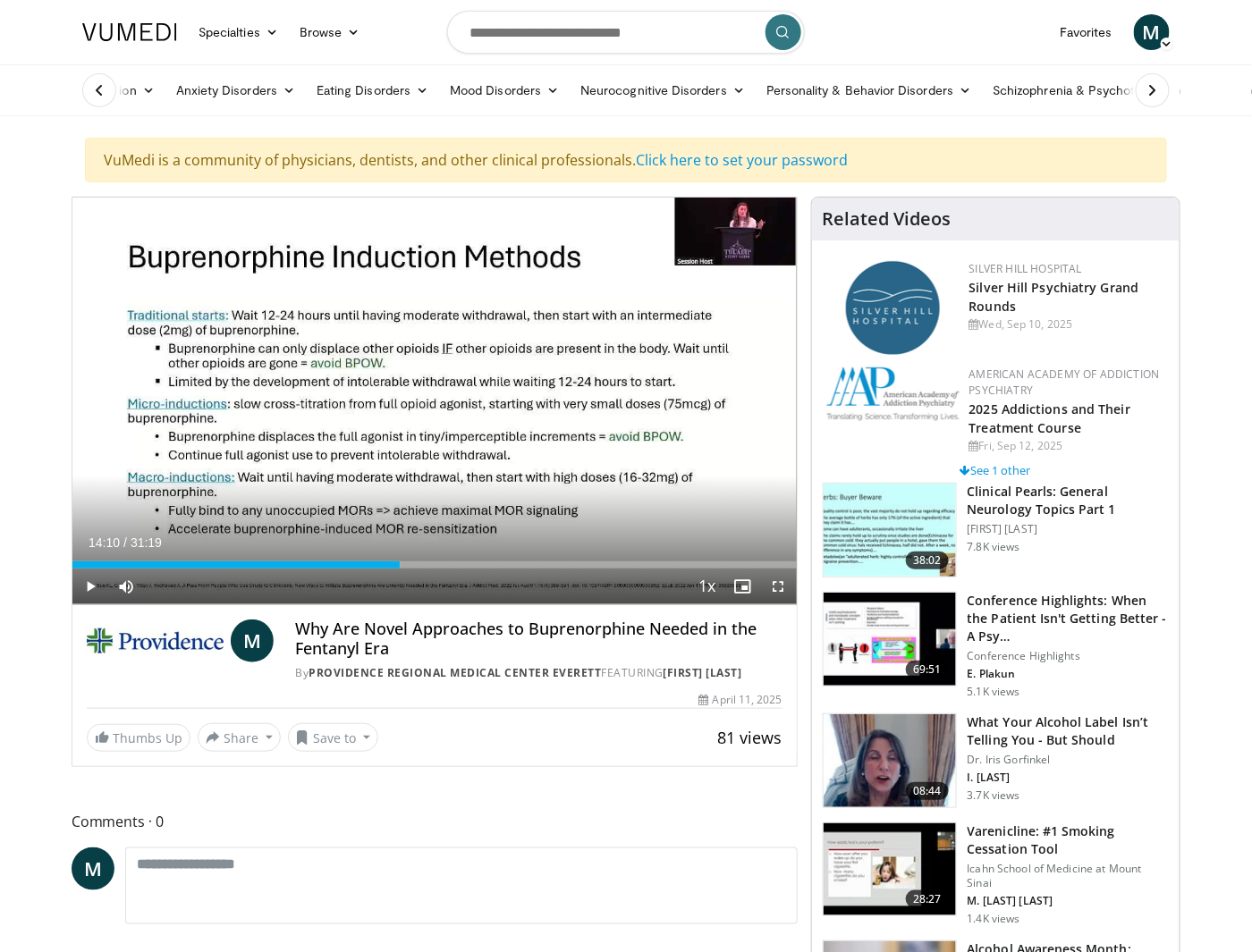 drag, startPoint x: 357, startPoint y: 565, endPoint x: 400, endPoint y: 568, distance: 43.10452 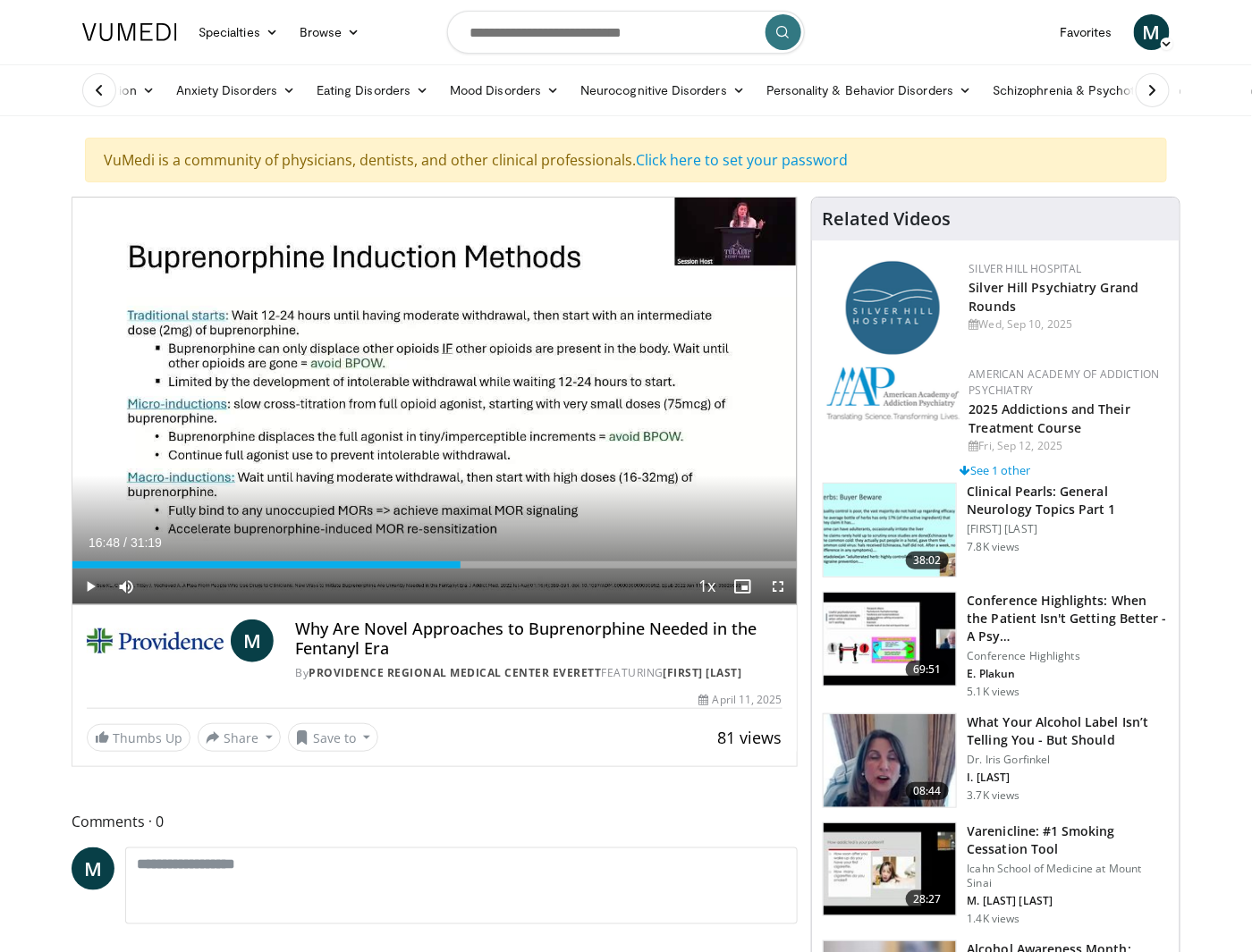 drag, startPoint x: 402, startPoint y: 561, endPoint x: 461, endPoint y: 560, distance: 59.008474 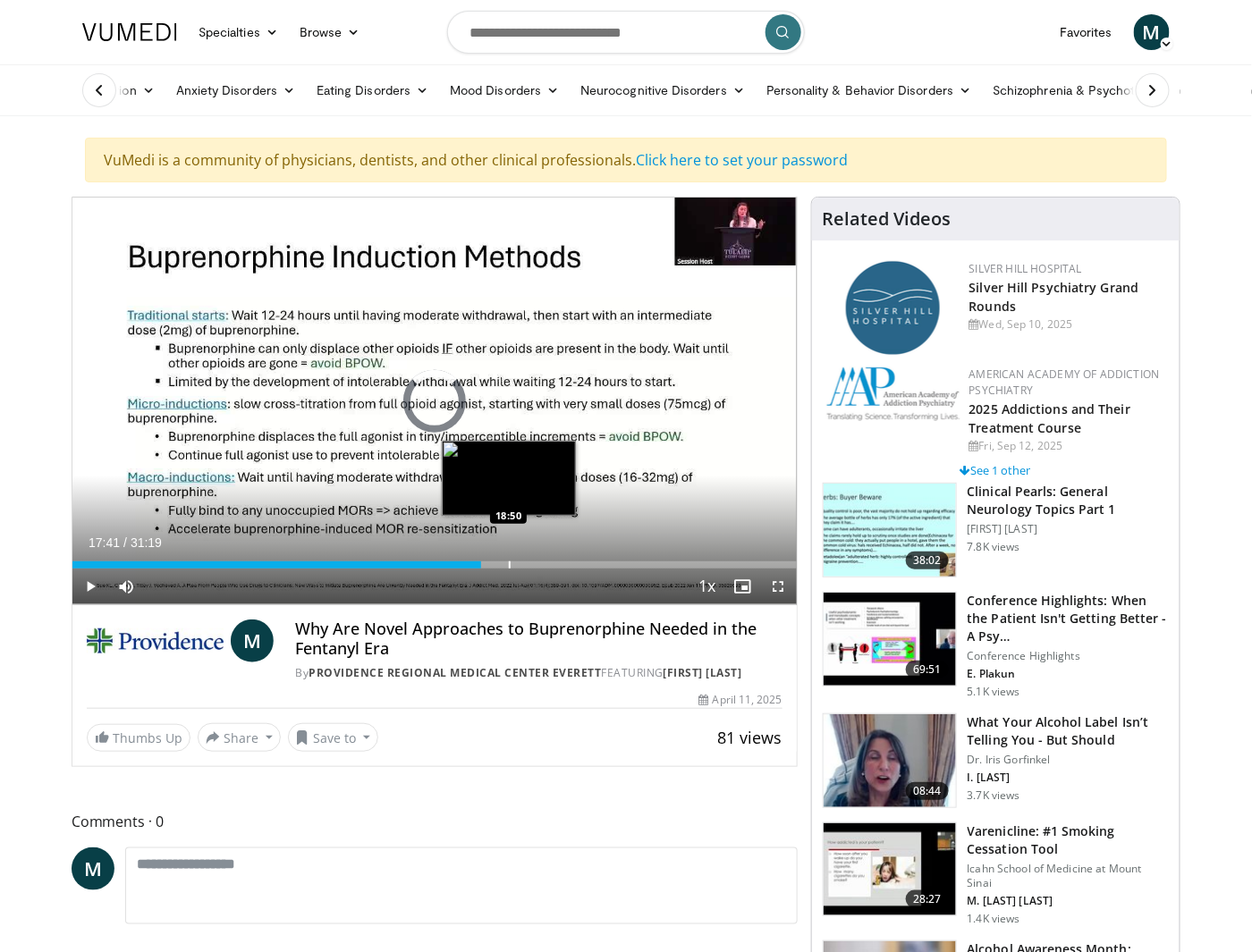 drag, startPoint x: 461, startPoint y: 564, endPoint x: 508, endPoint y: 557, distance: 47.518417 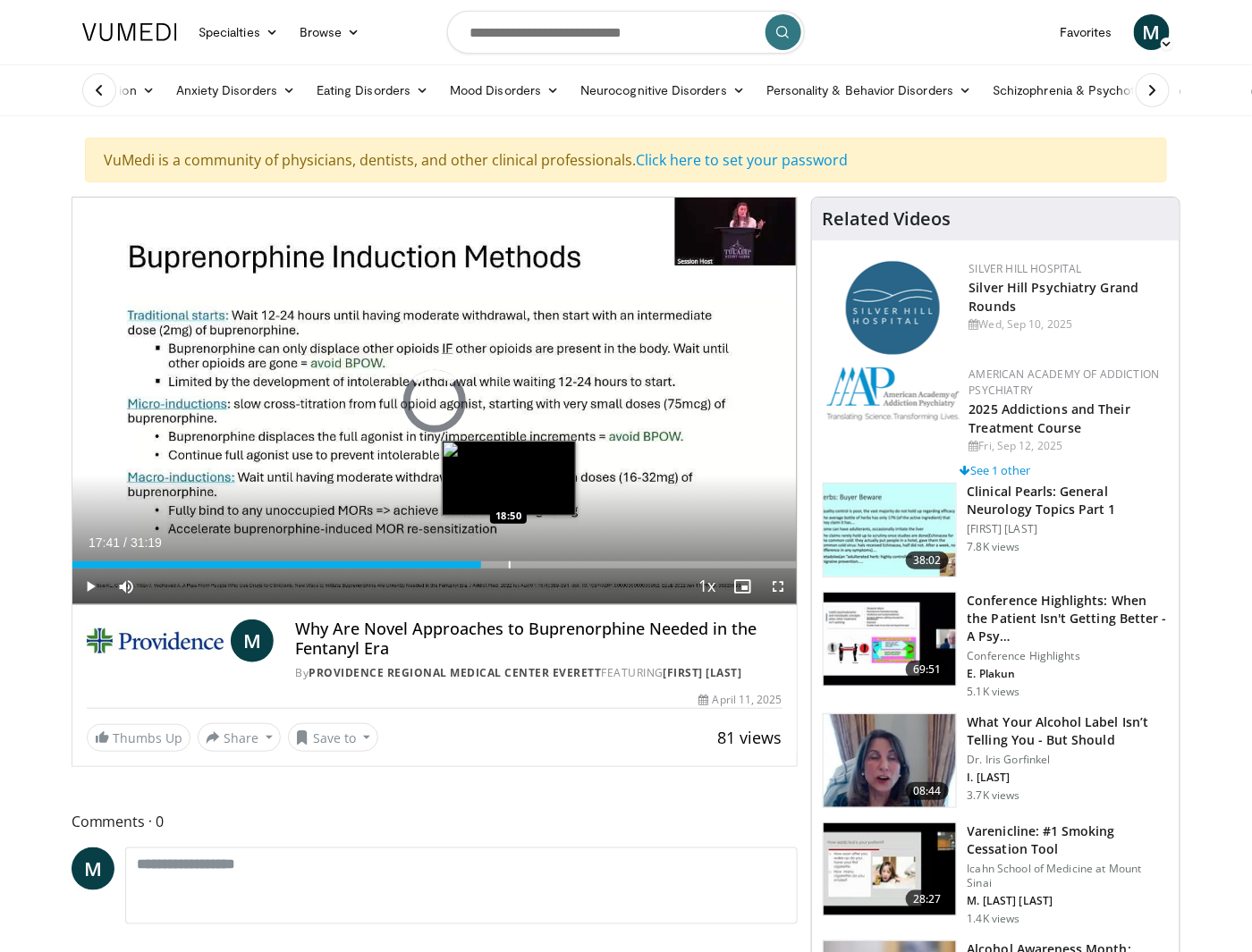 click on "Loaded :  0.00% 18:48 18:50" at bounding box center [435, 560] 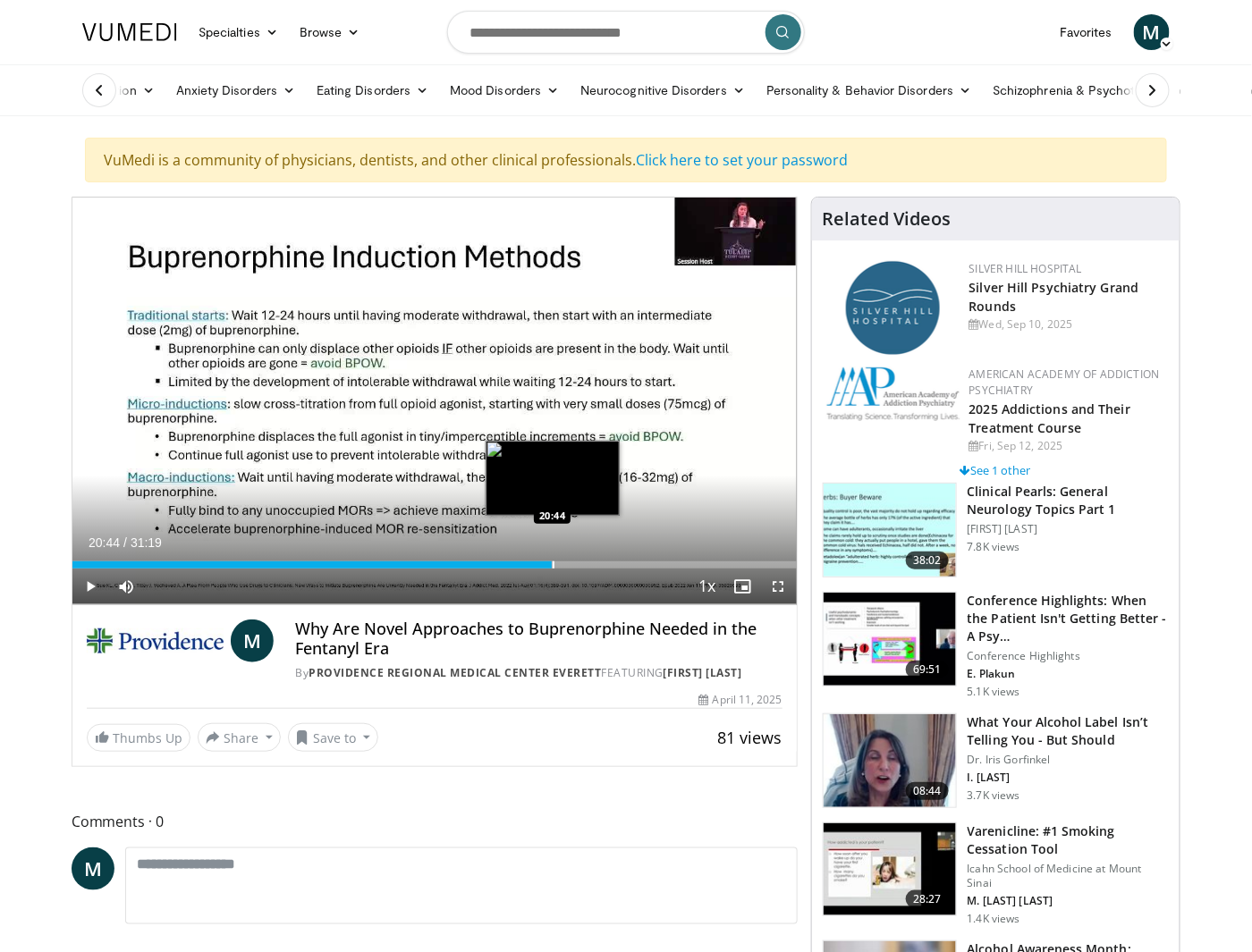 drag, startPoint x: 519, startPoint y: 564, endPoint x: 553, endPoint y: 562, distance: 34.058773 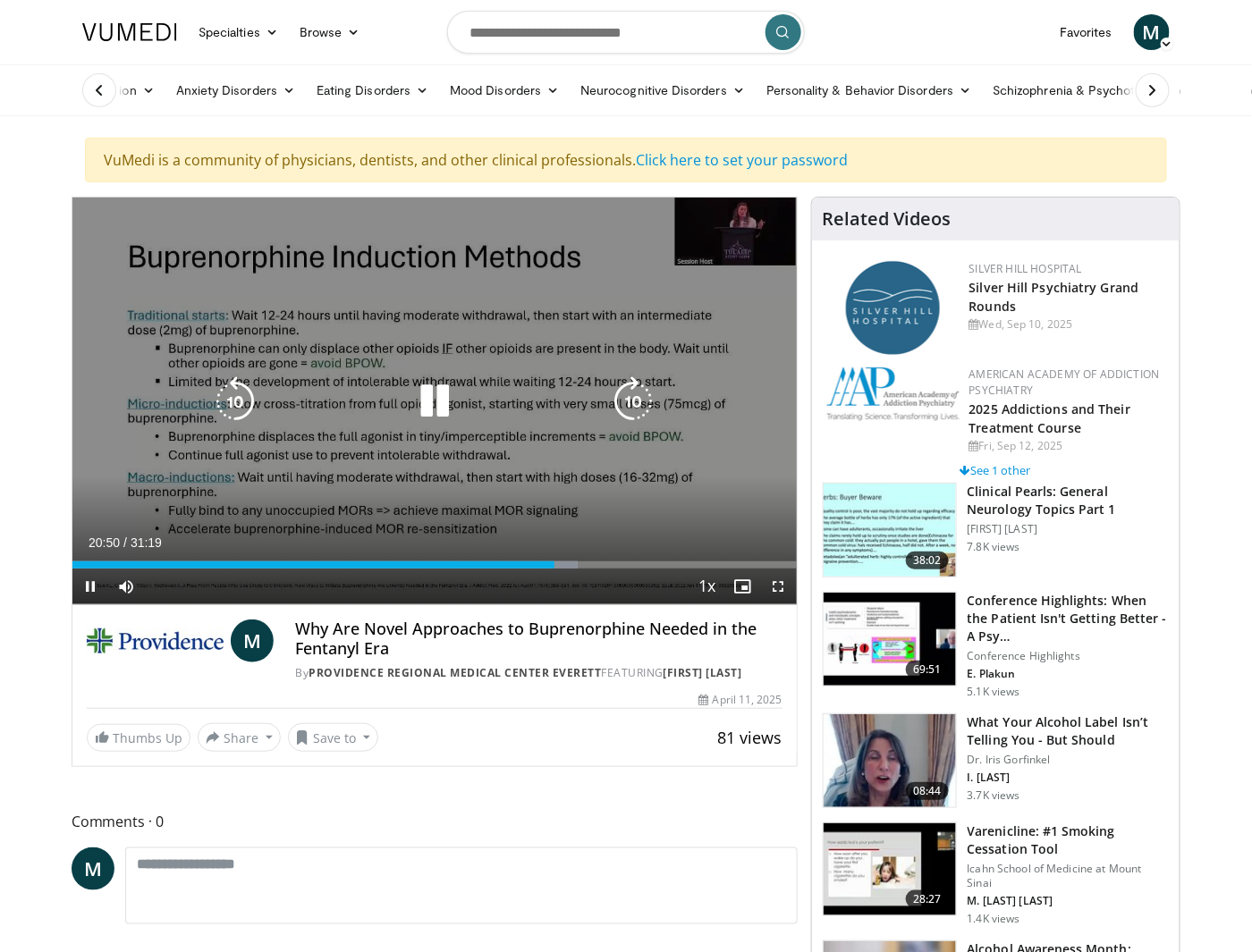 click on "10 seconds
Tap to unmute" at bounding box center (435, 400) 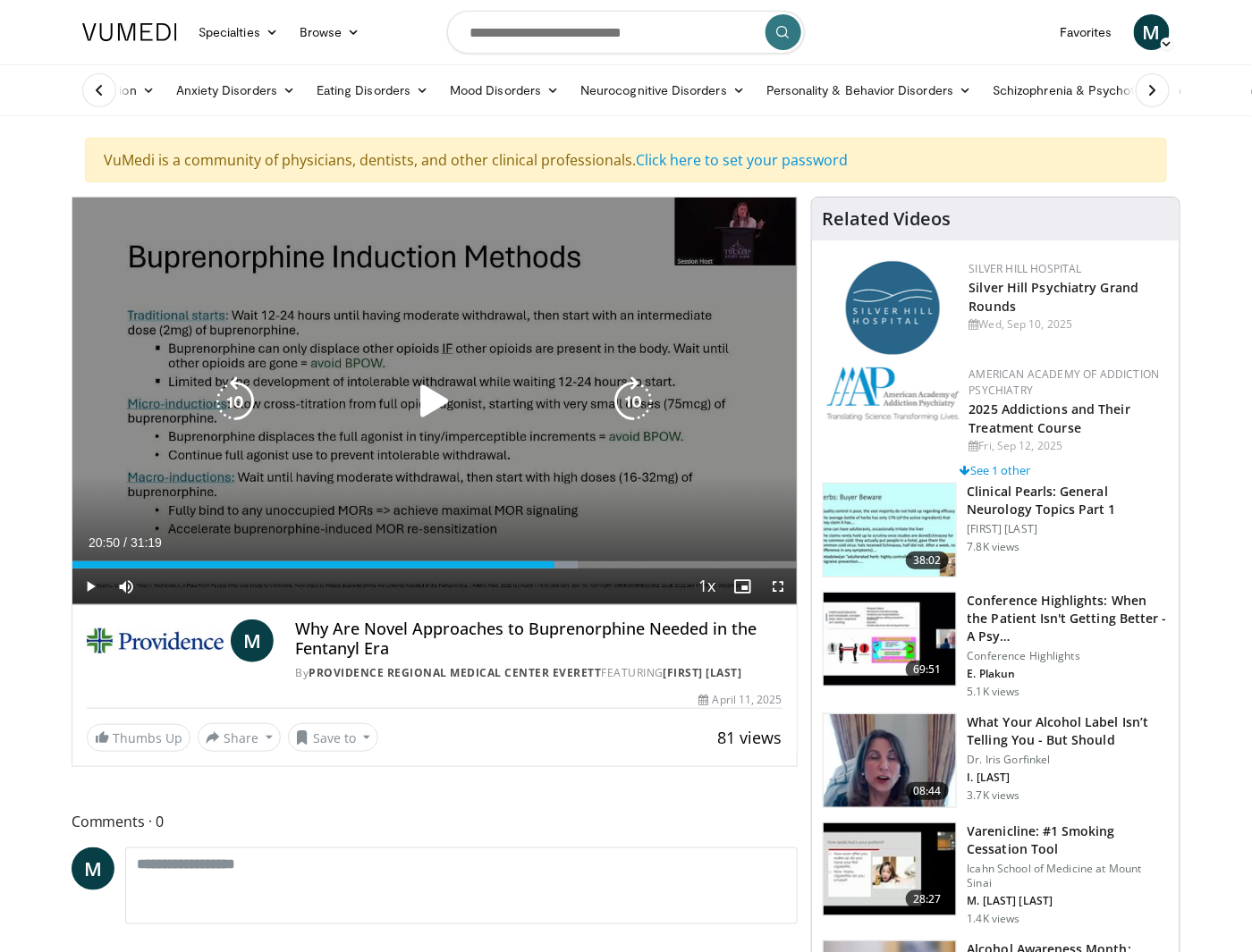 click at bounding box center [435, 401] 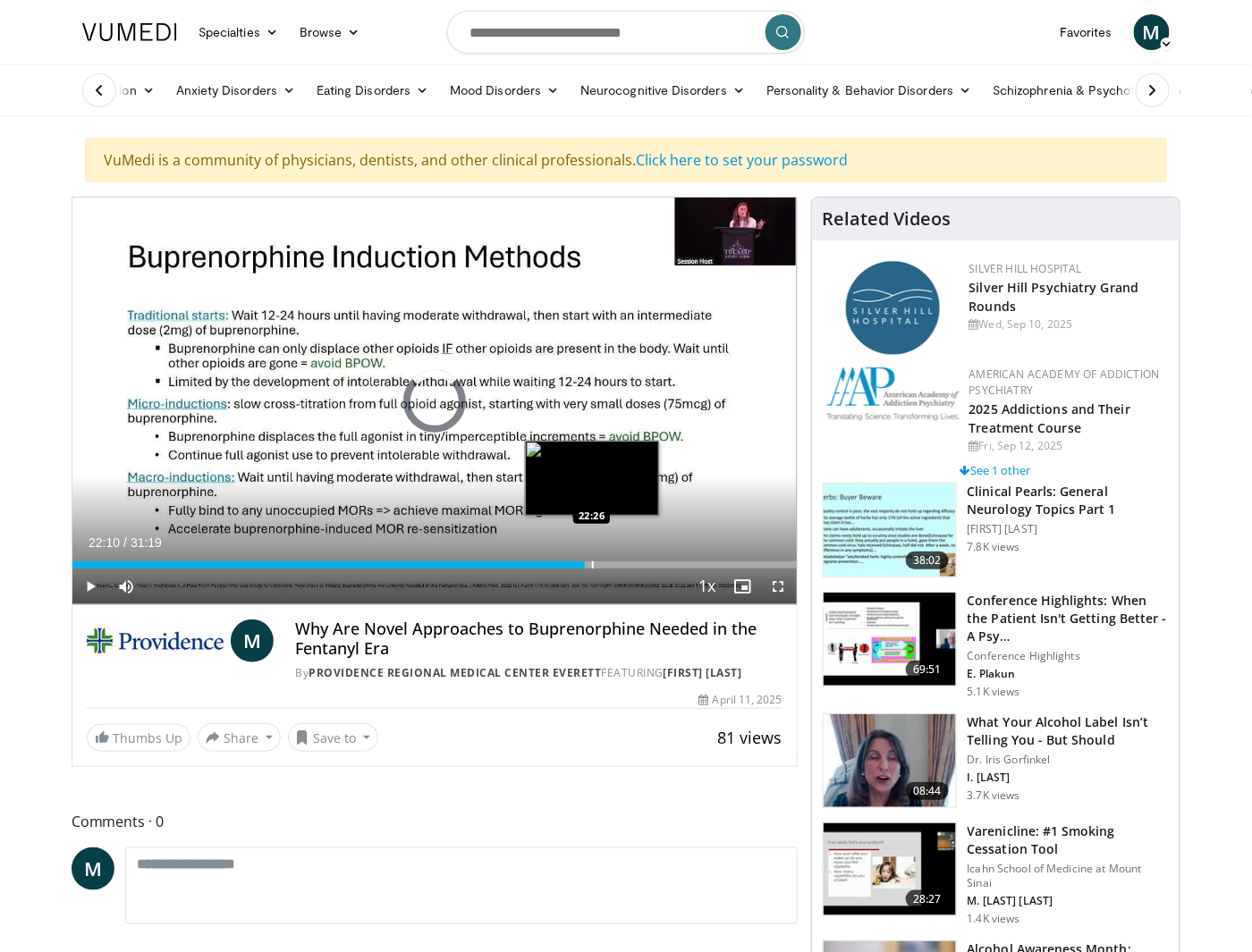 drag, startPoint x: 566, startPoint y: 566, endPoint x: 591, endPoint y: 563, distance: 25.179357 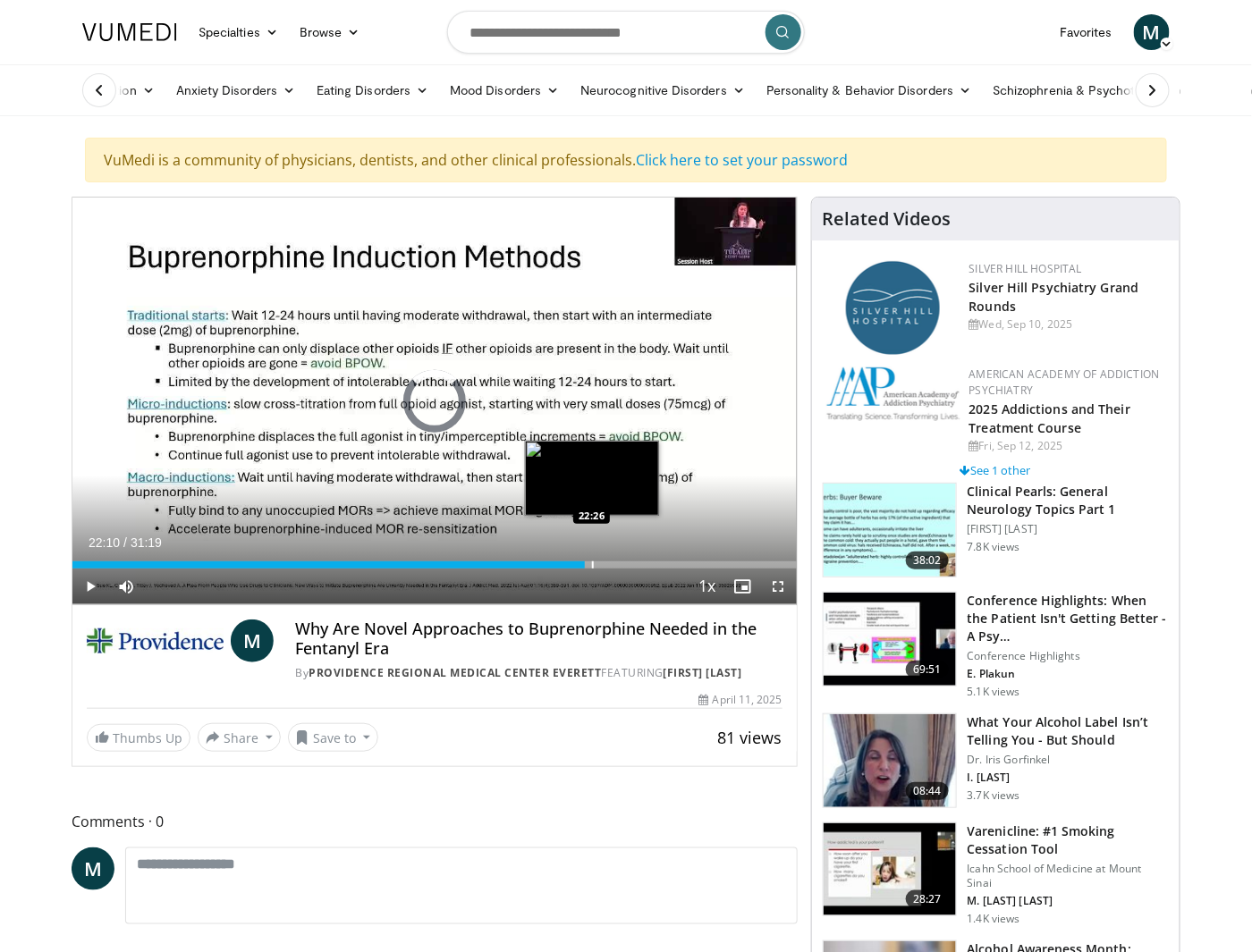 click at bounding box center (593, 565) 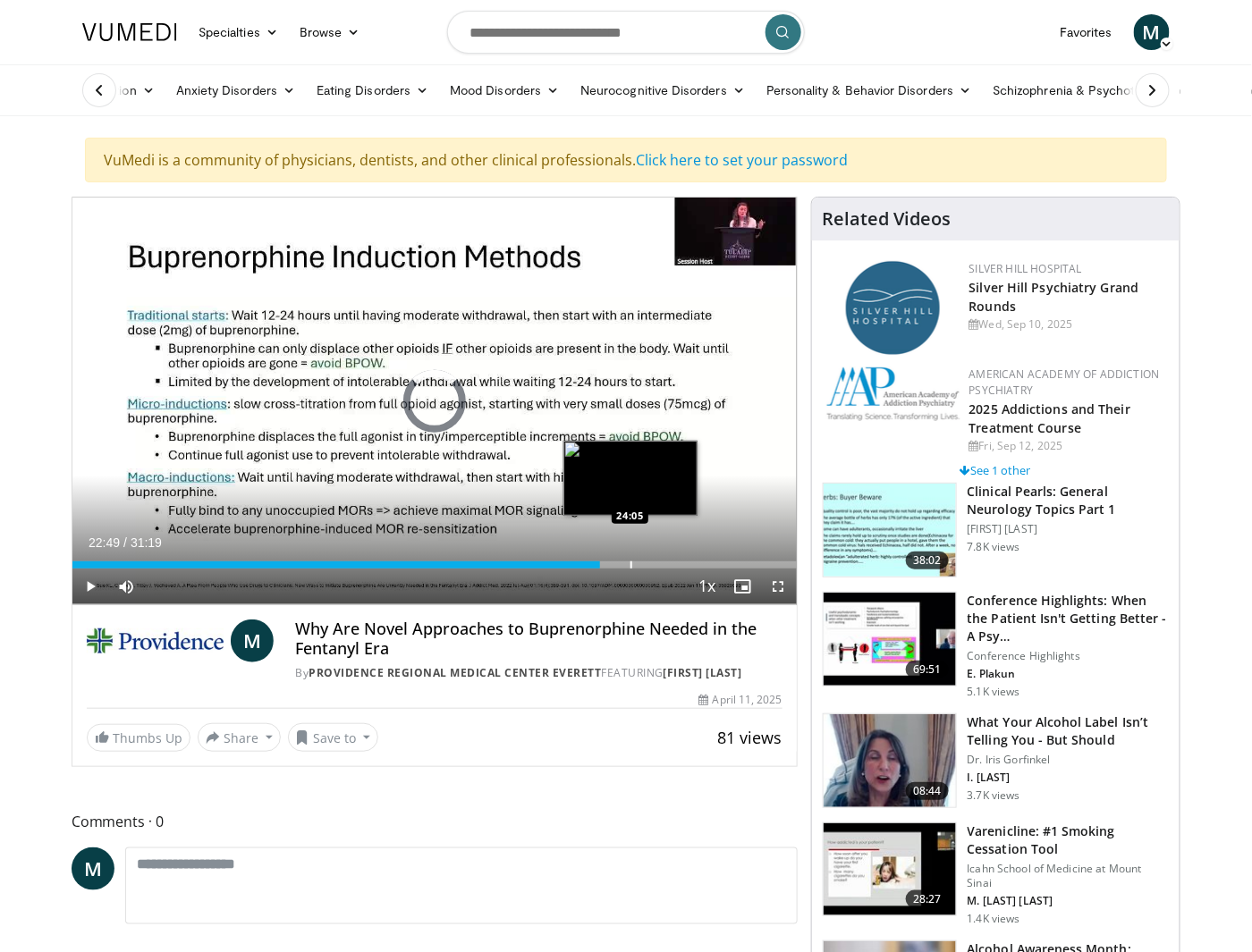 drag, startPoint x: 591, startPoint y: 564, endPoint x: 630, endPoint y: 566, distance: 39.051248 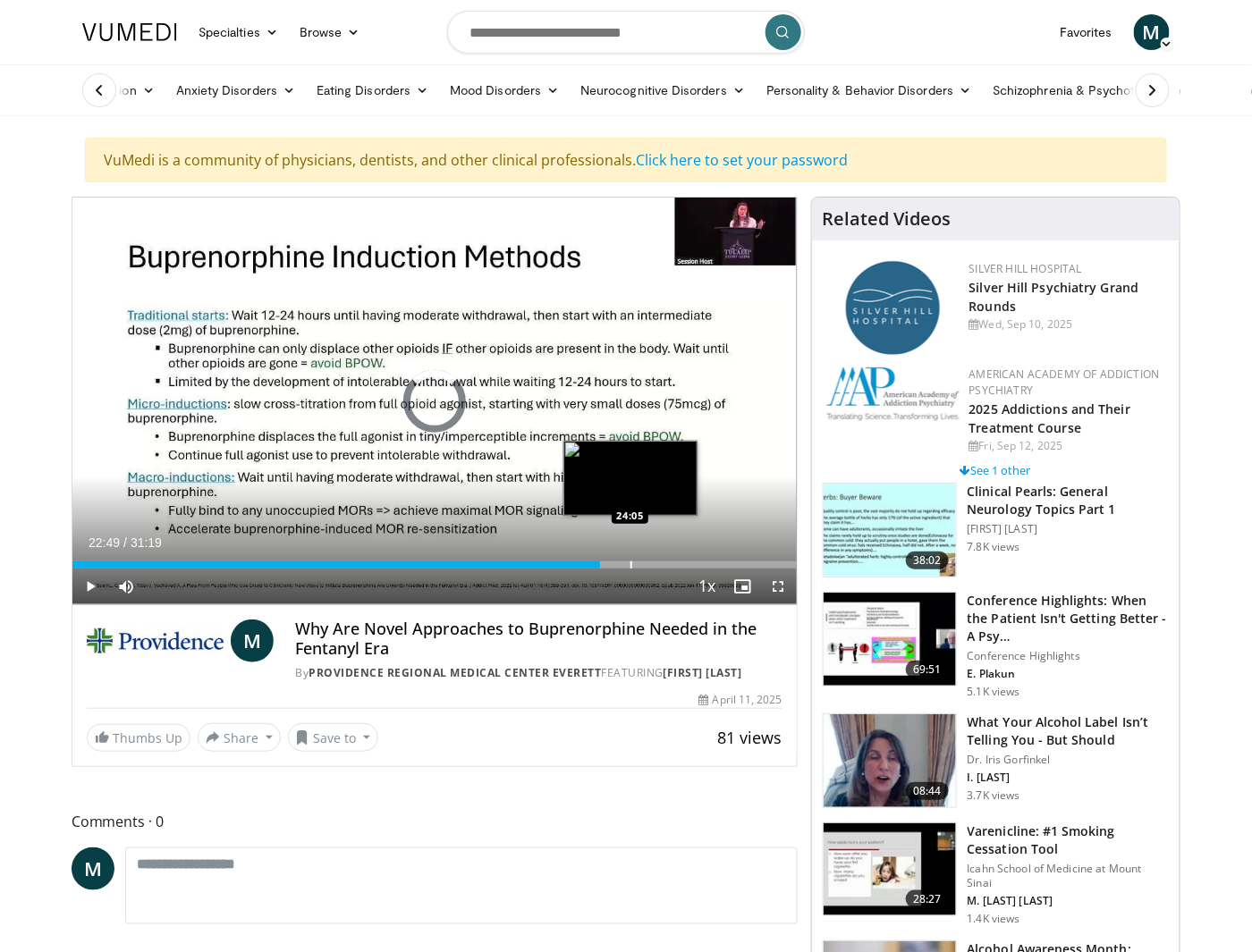 click at bounding box center (631, 565) 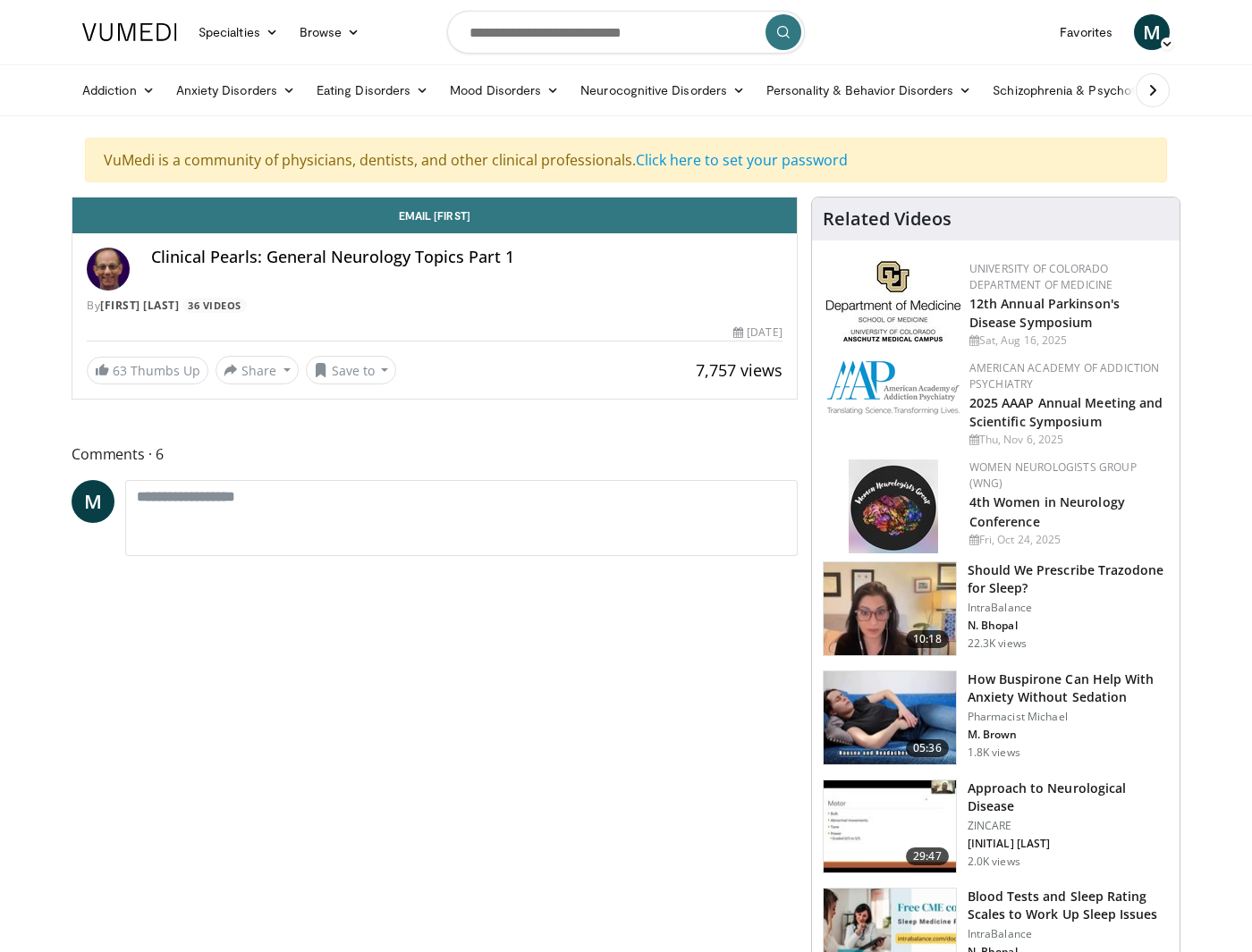 scroll, scrollTop: 0, scrollLeft: 0, axis: both 